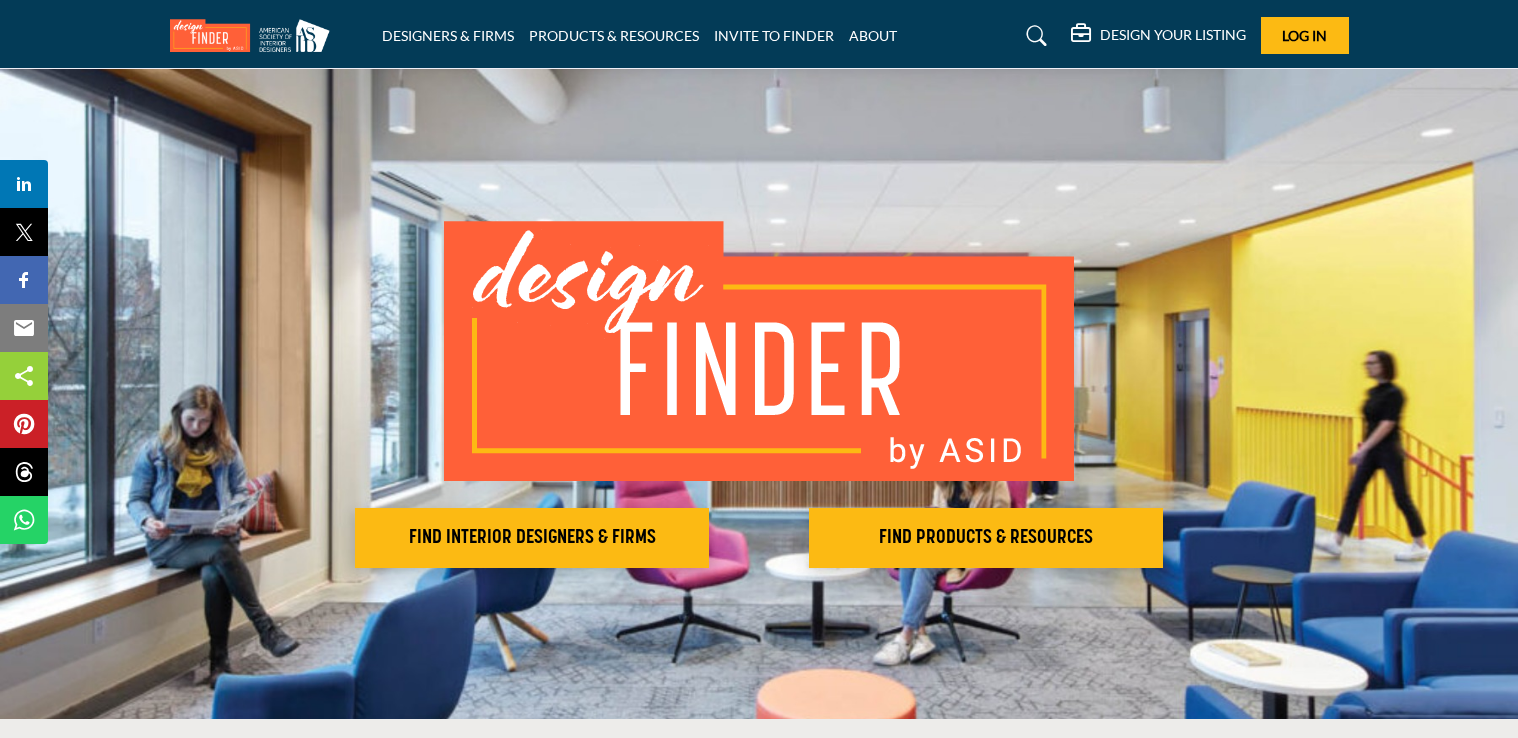 scroll, scrollTop: 0, scrollLeft: 0, axis: both 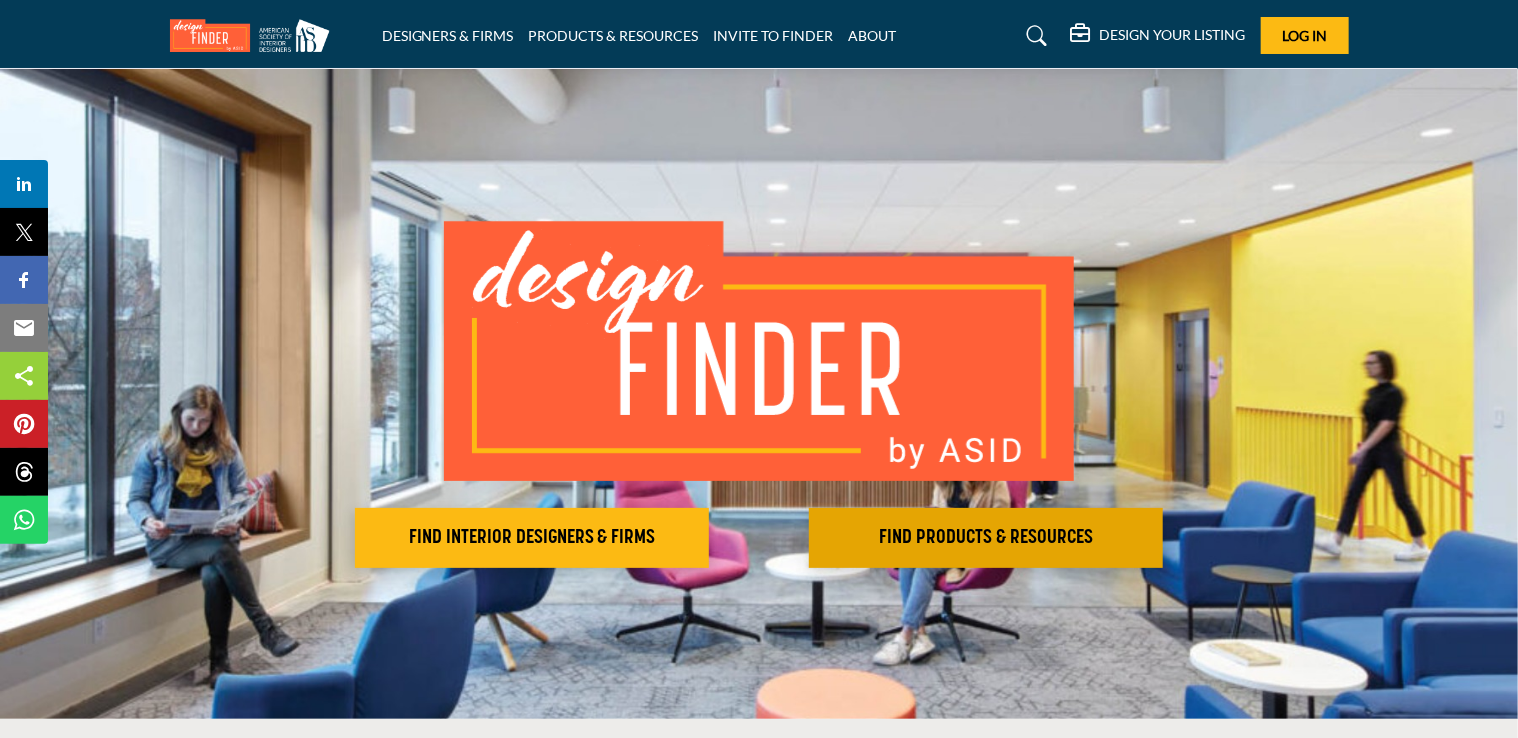 click on "FIND PRODUCTS & RESOURCES" at bounding box center (532, 538) 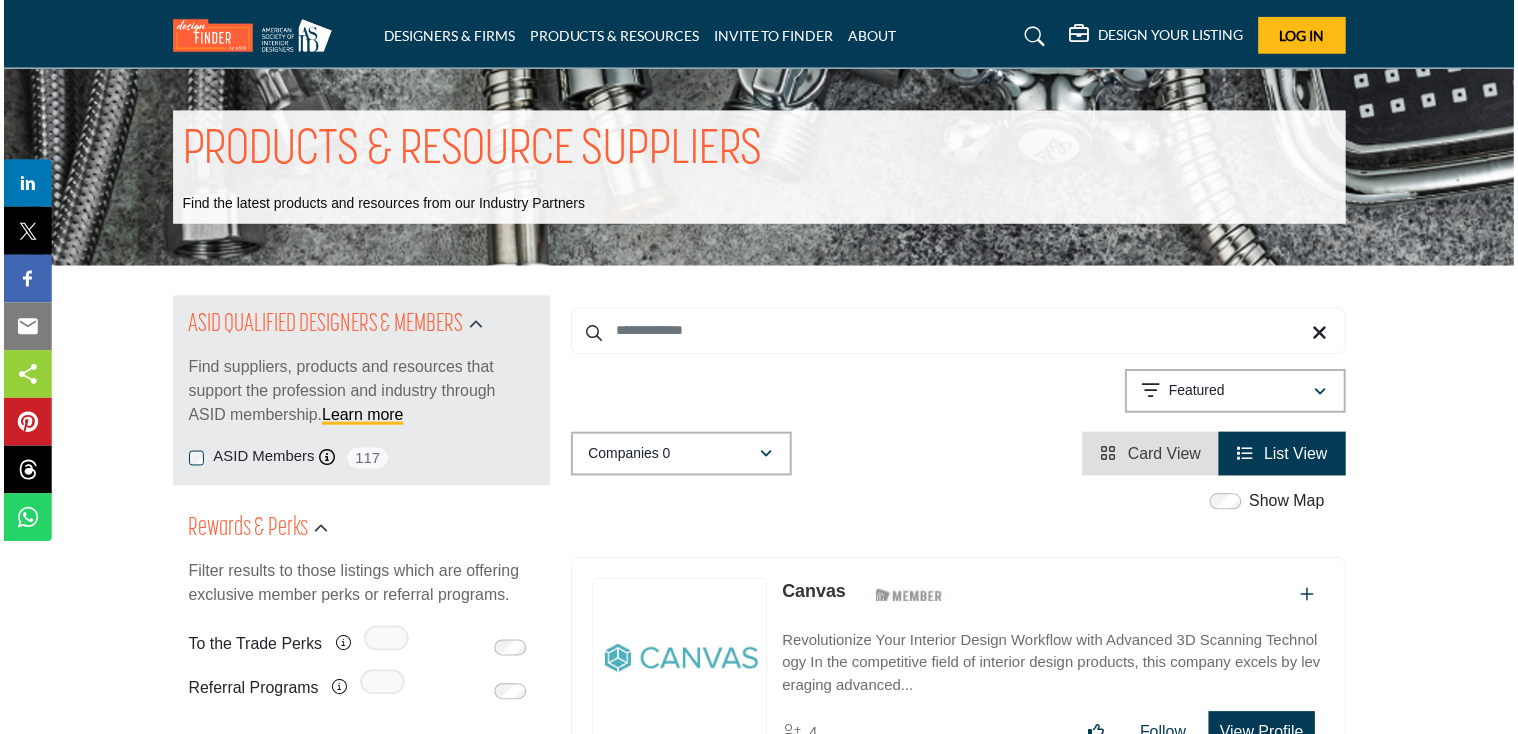 scroll, scrollTop: 0, scrollLeft: 0, axis: both 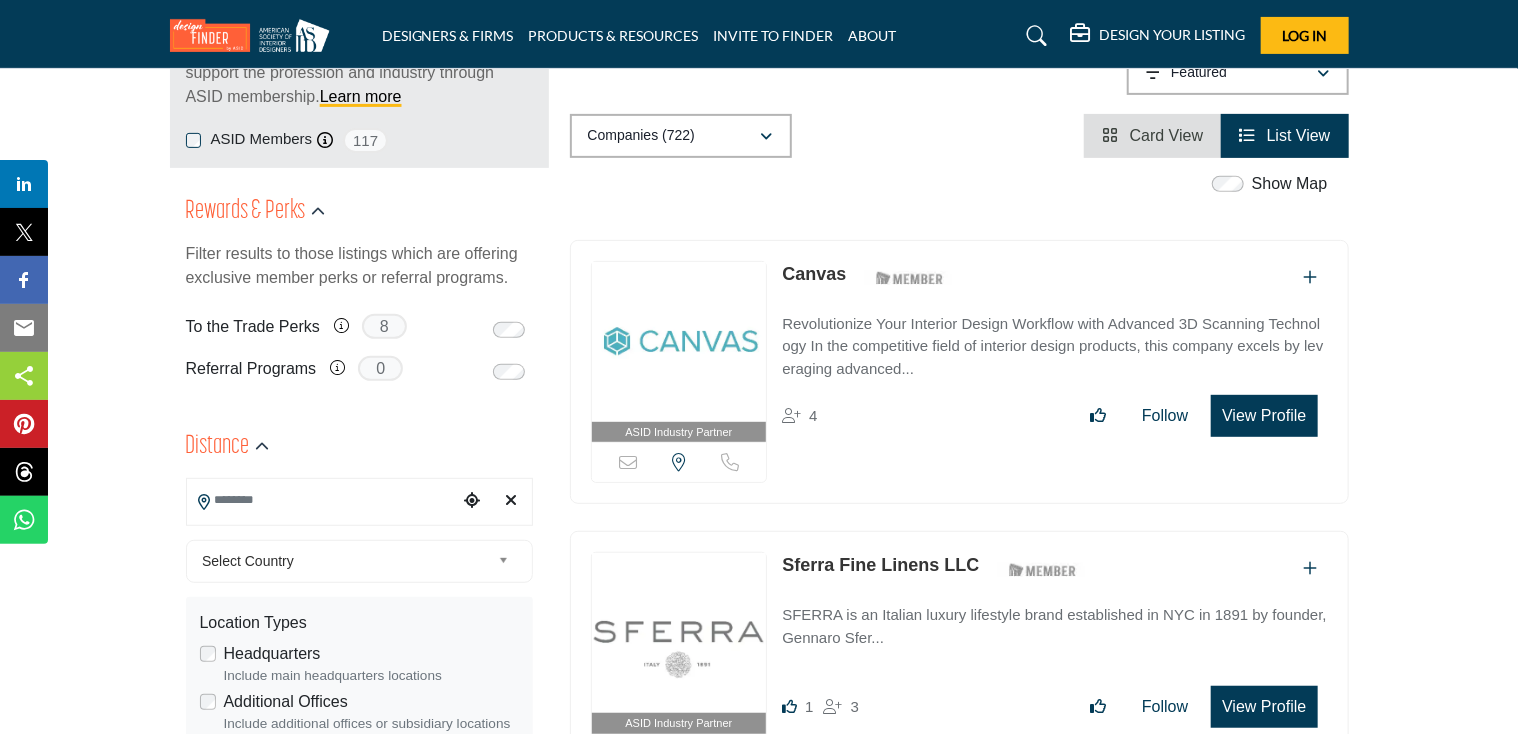 click at bounding box center (322, 499) 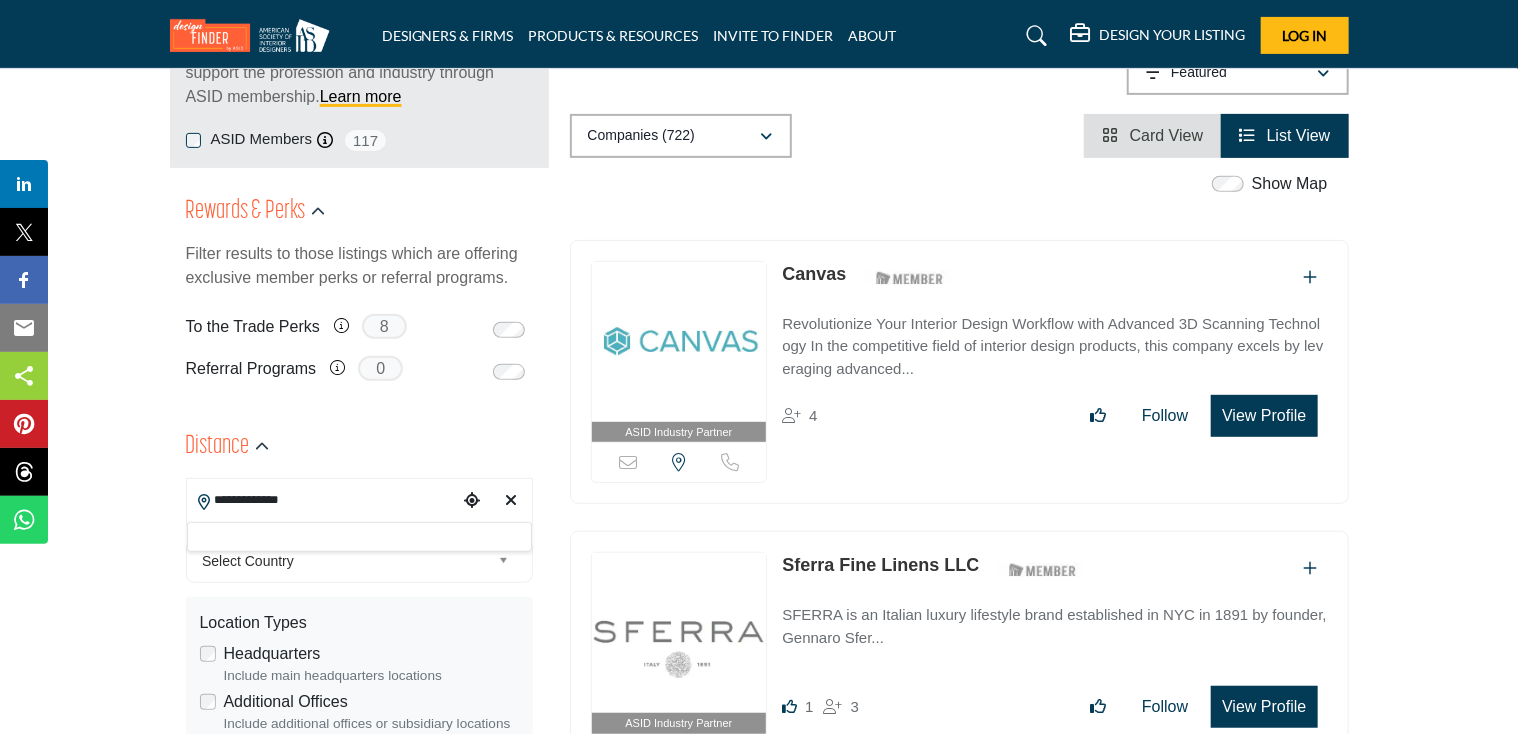 type on "**********" 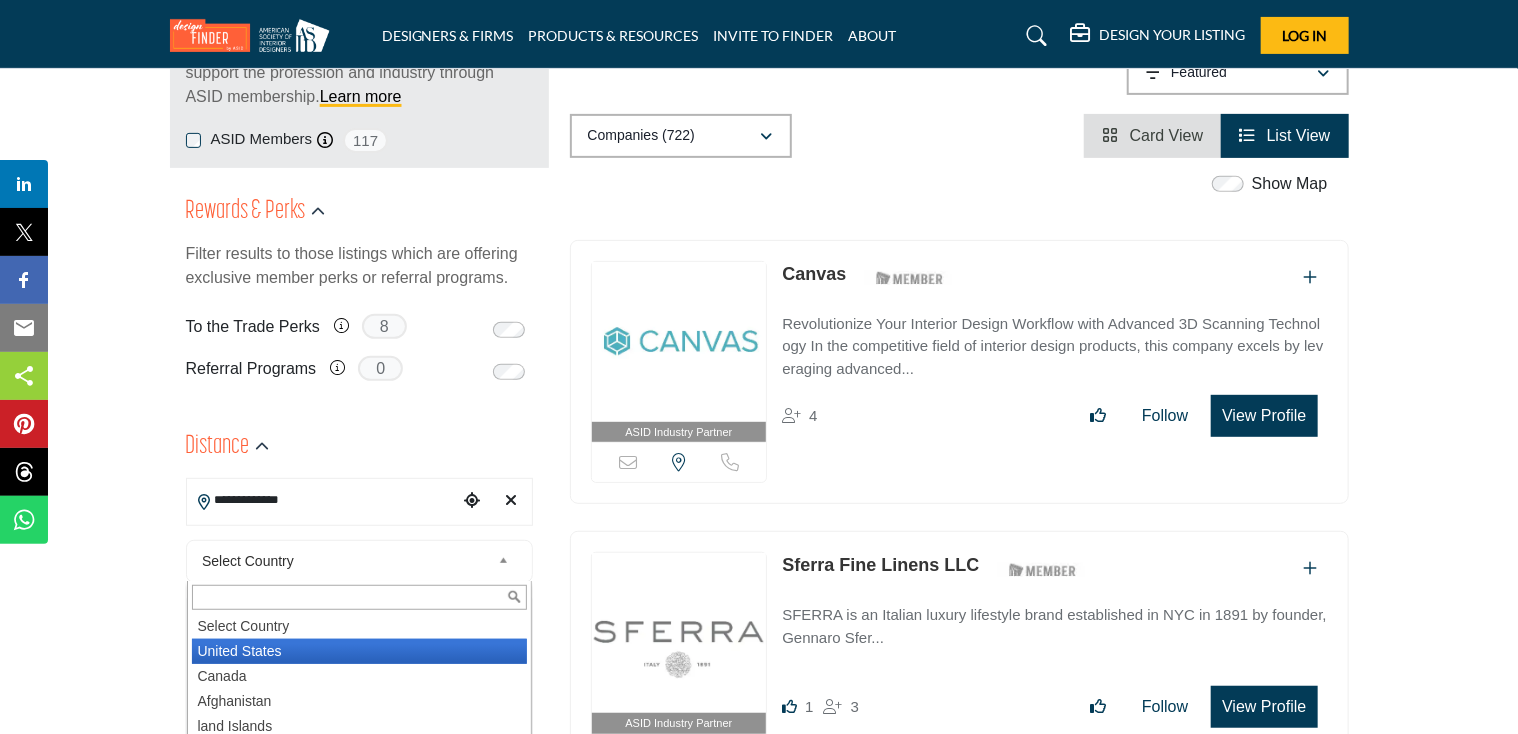 click on "United States" at bounding box center [359, 651] 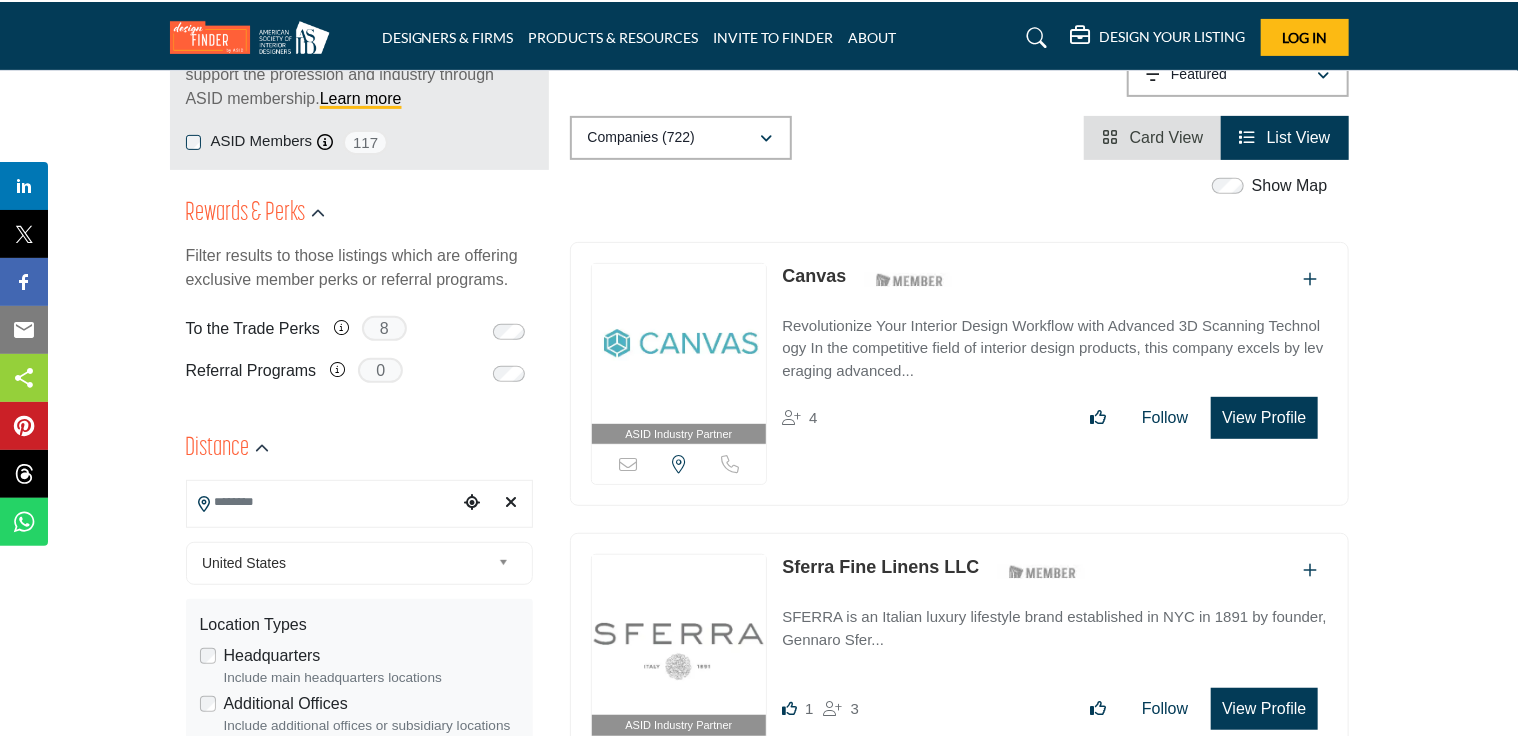 scroll, scrollTop: 600, scrollLeft: 0, axis: vertical 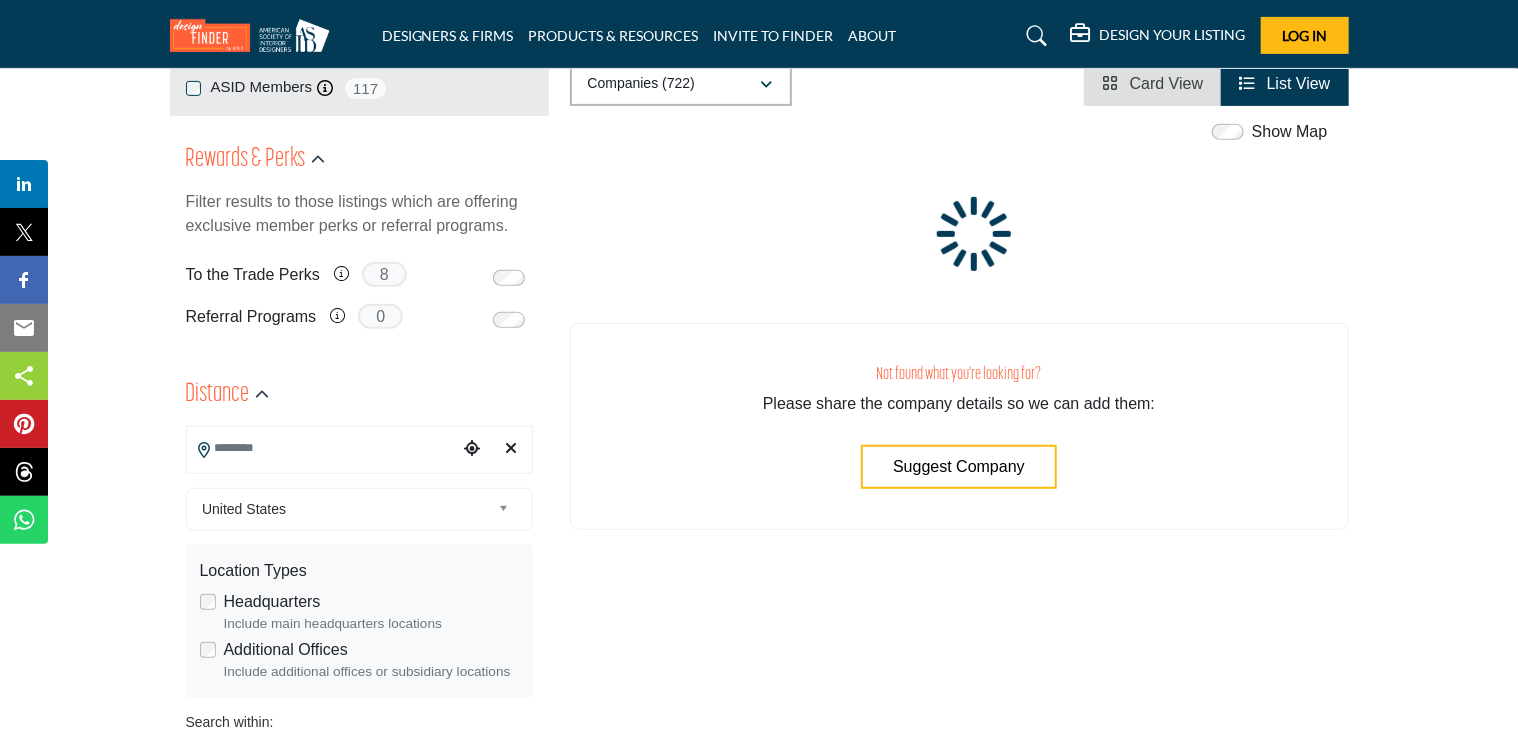 click at bounding box center (322, 447) 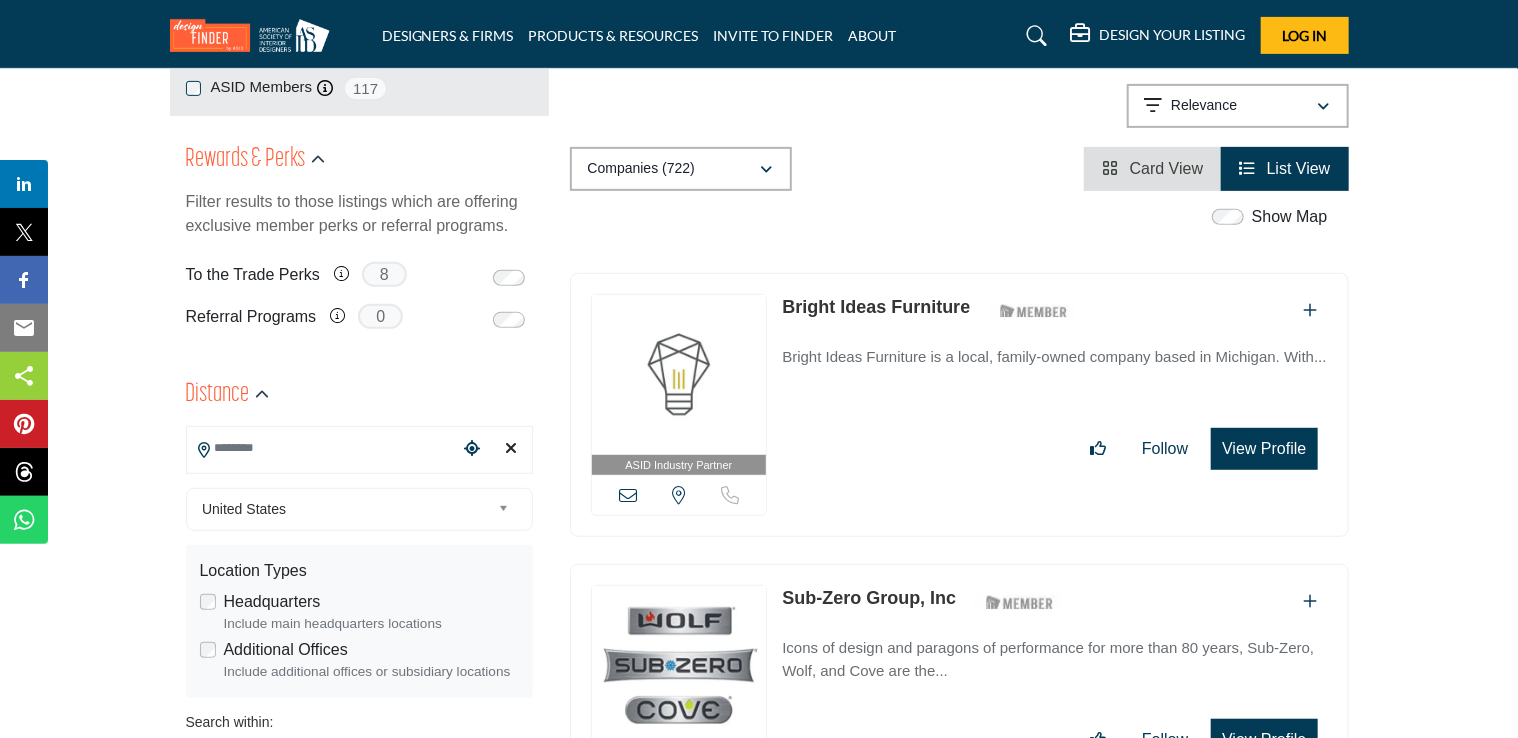 scroll, scrollTop: 139, scrollLeft: 0, axis: vertical 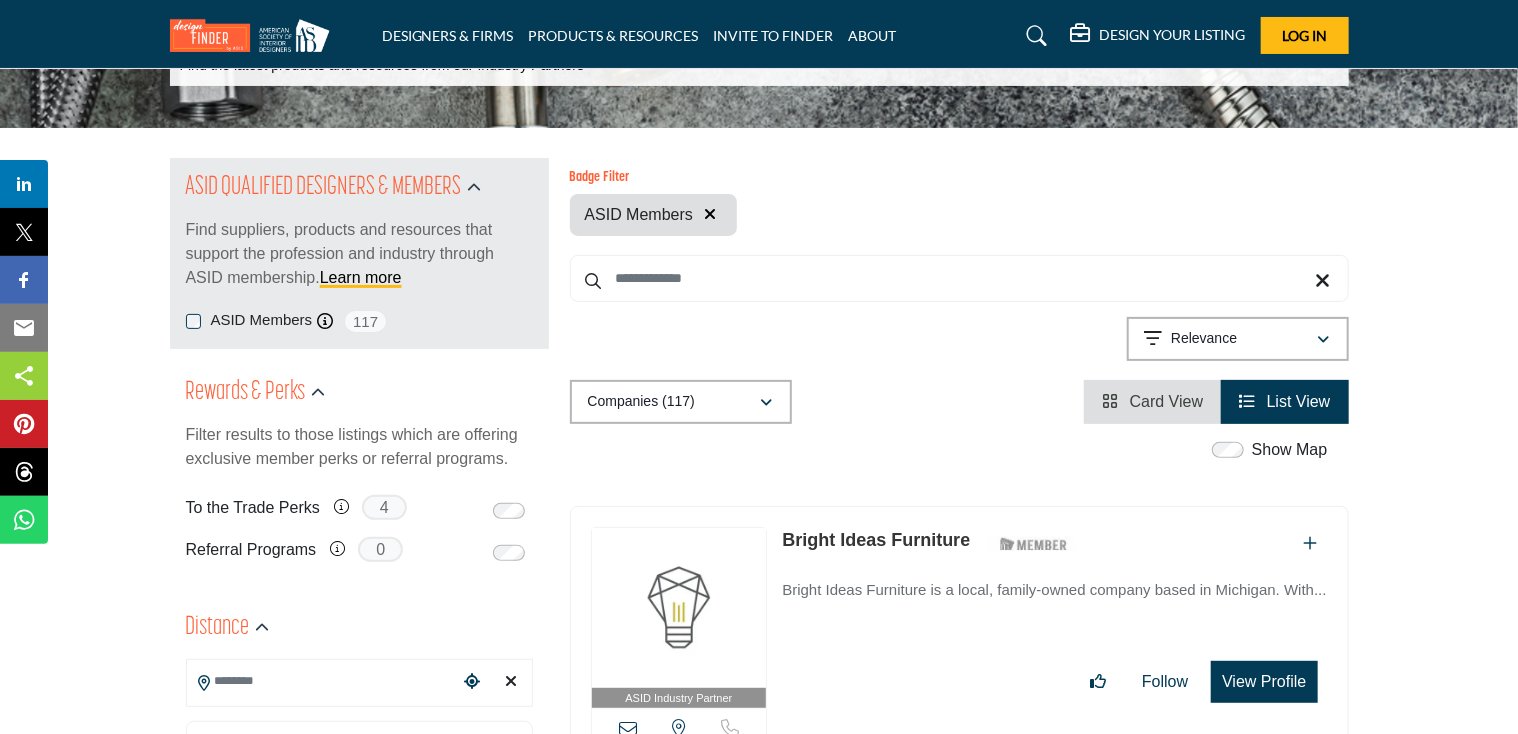 type on "**********" 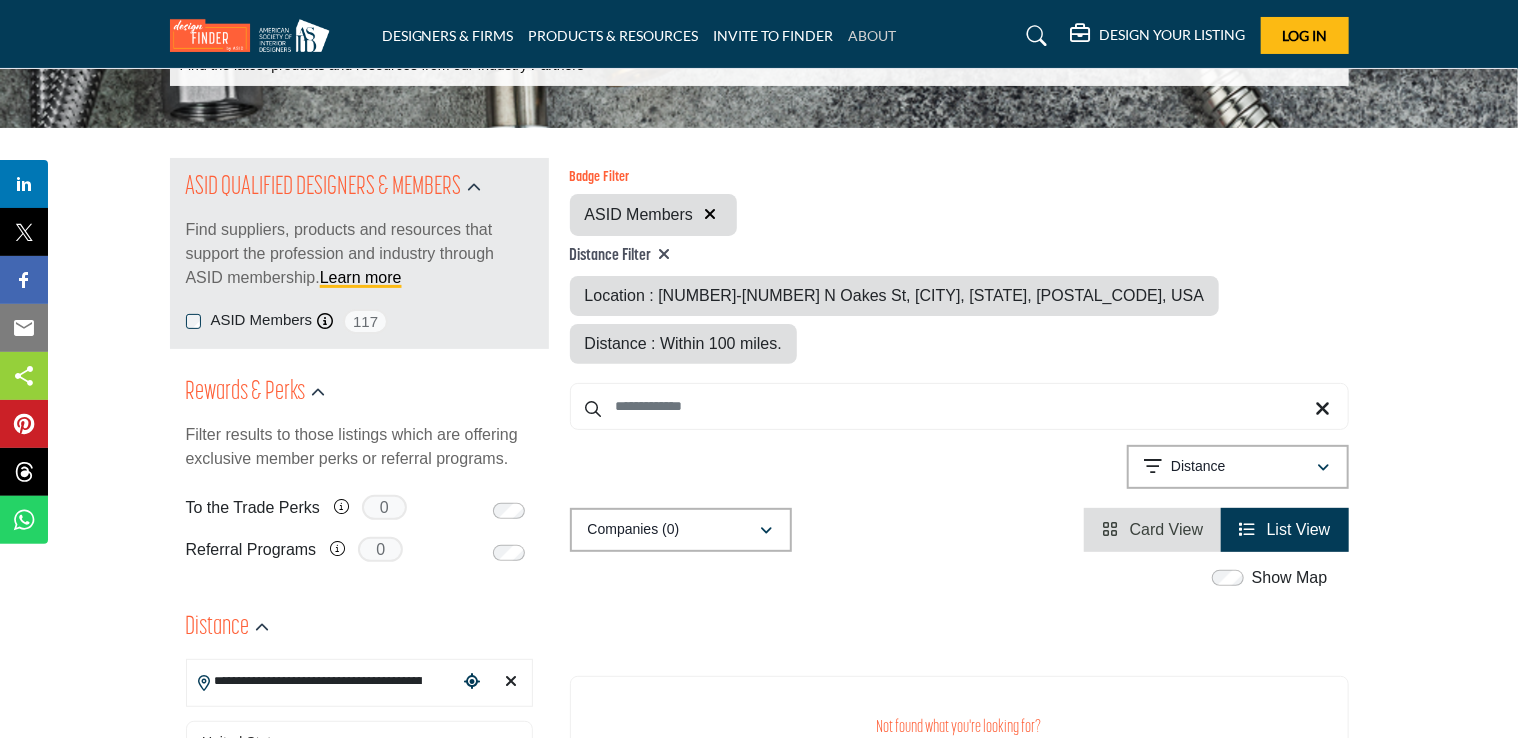 click on "ABOUT" at bounding box center (873, 35) 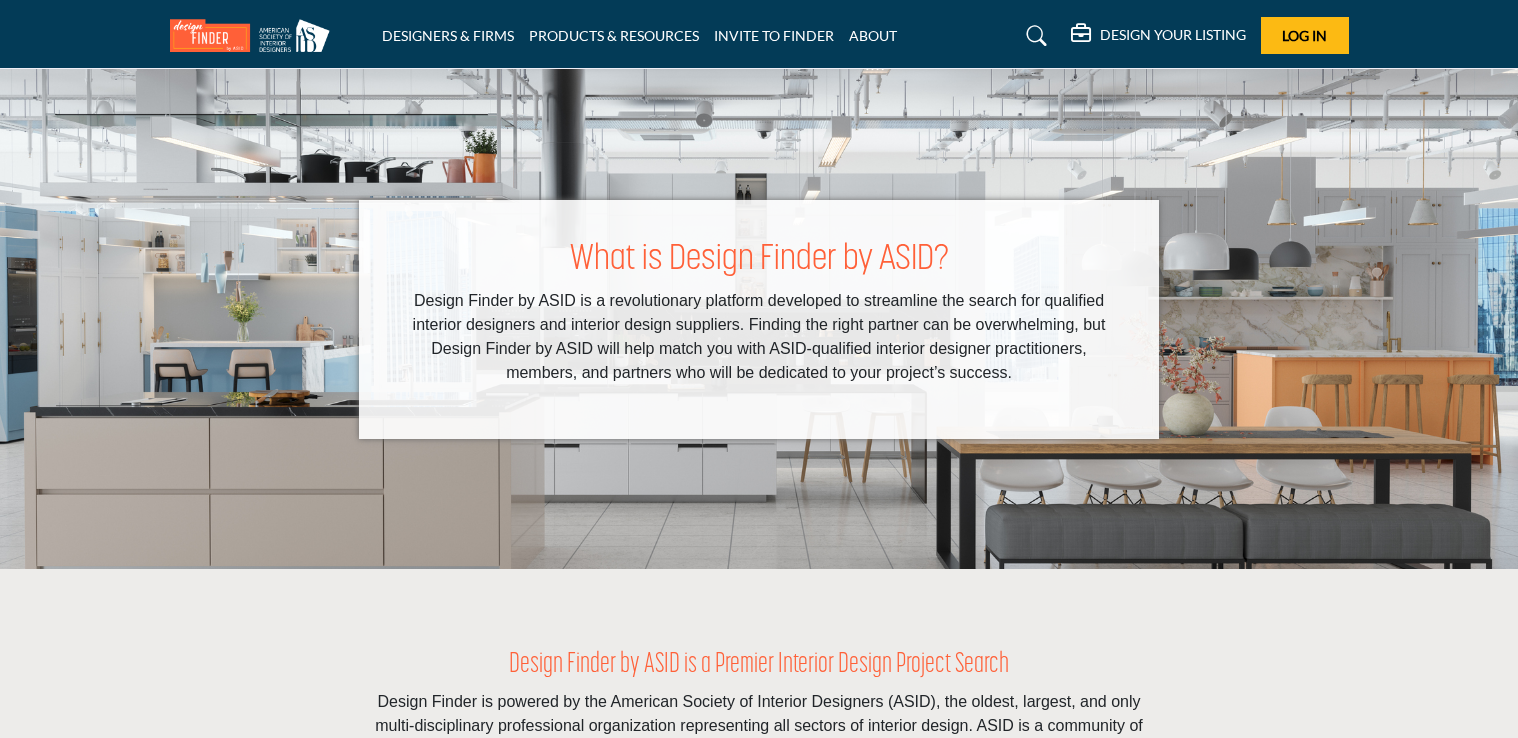 scroll, scrollTop: 0, scrollLeft: 0, axis: both 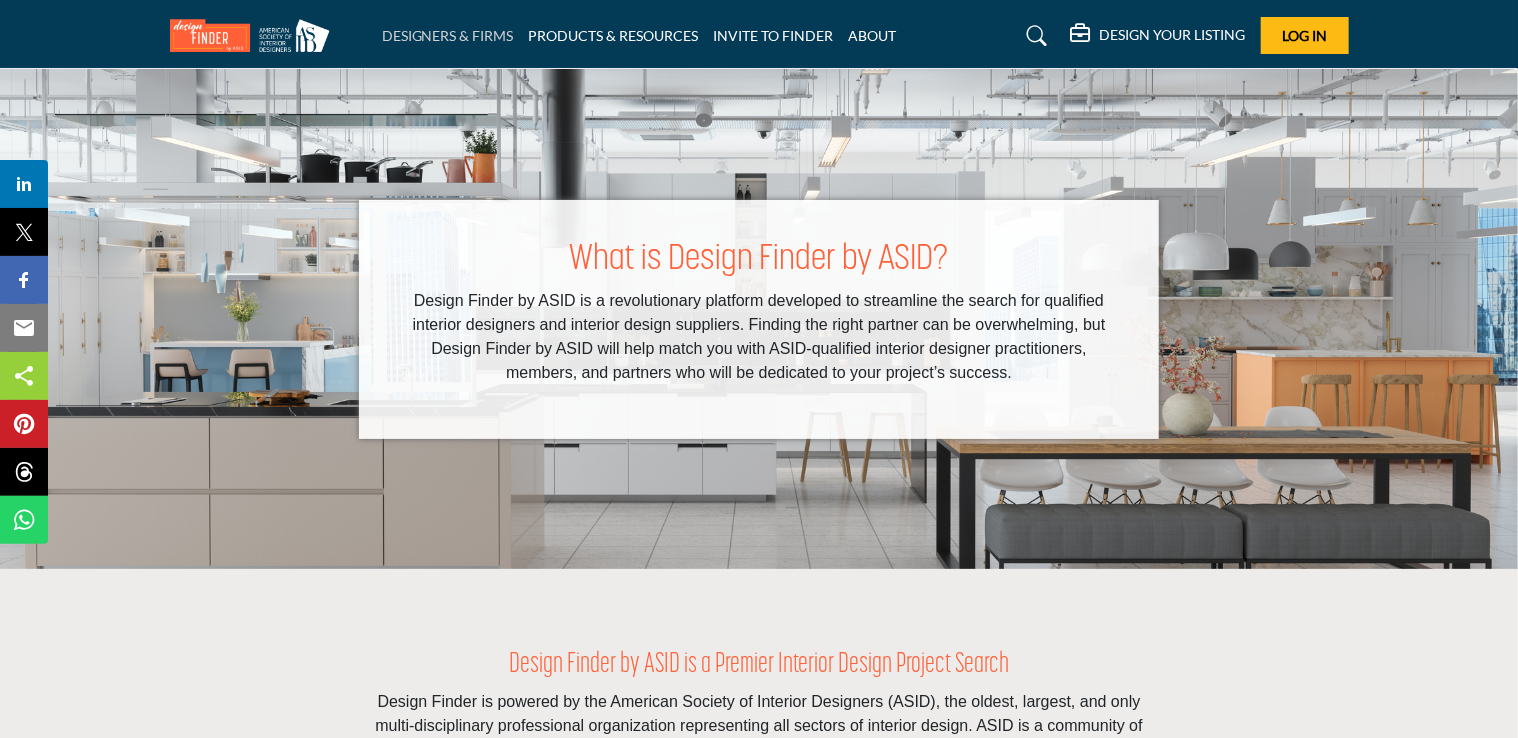 click on "DESIGNERS & FIRMS" at bounding box center [448, 35] 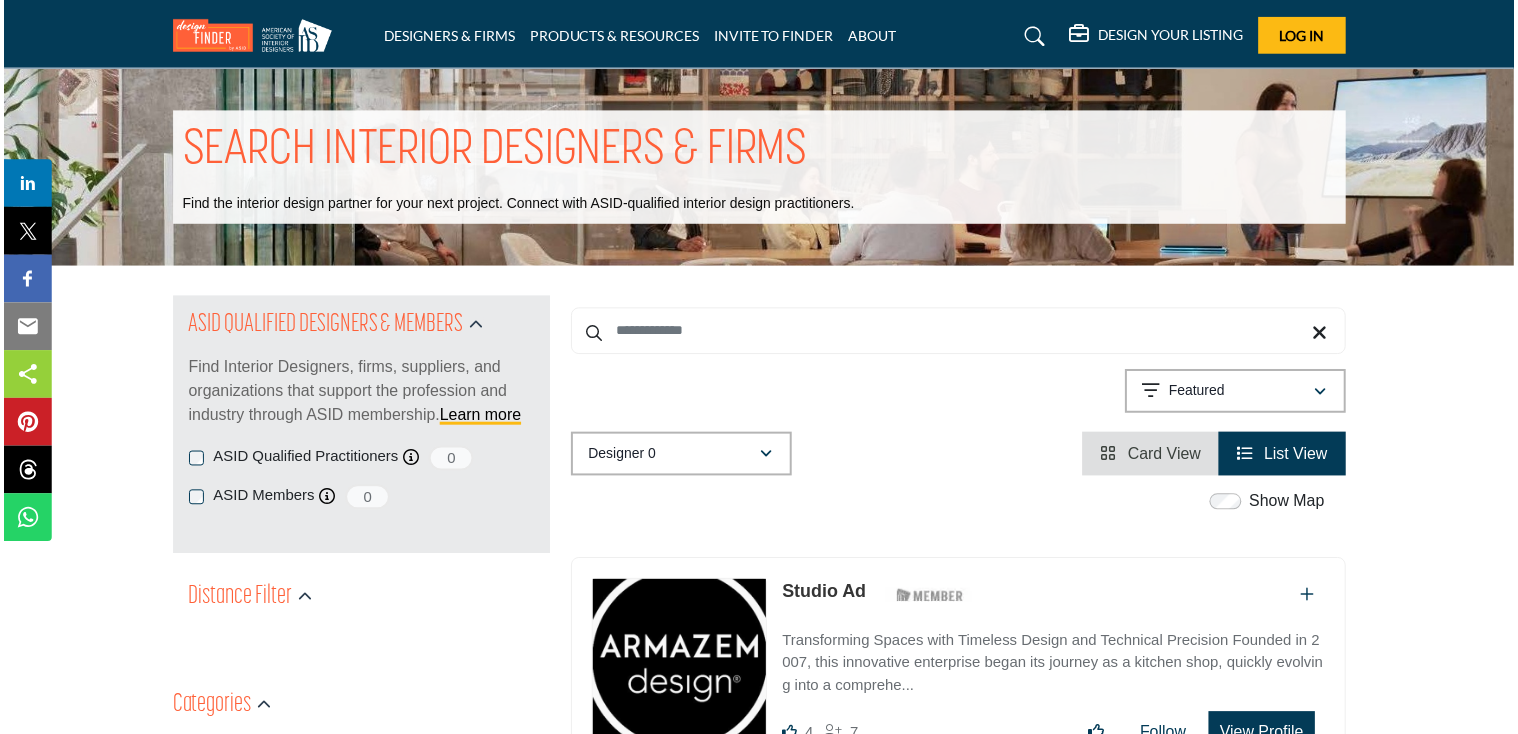 scroll, scrollTop: 0, scrollLeft: 0, axis: both 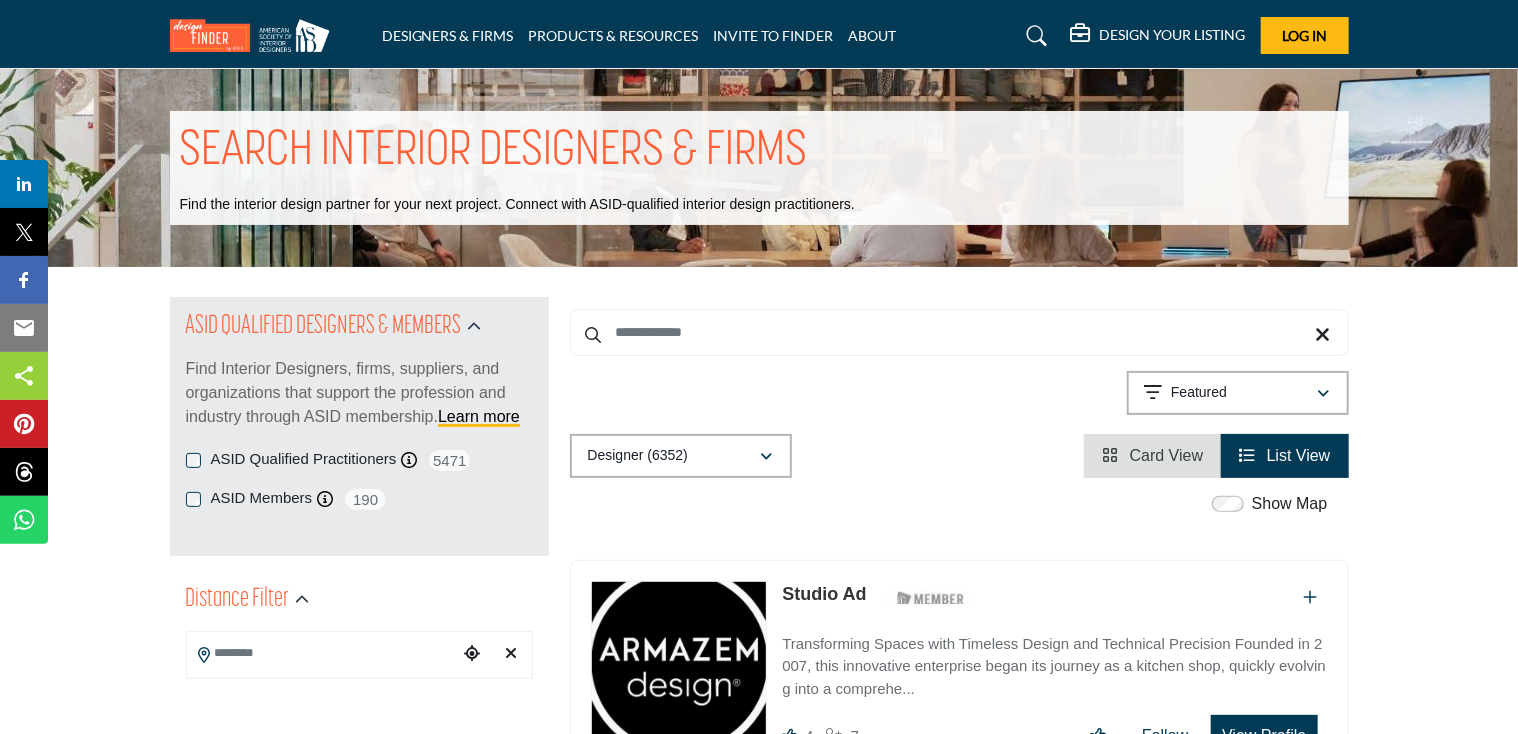 click on "Find Interior Designers, firms, suppliers, and organizations that support the profession and industry through ASID membership.  Learn more" at bounding box center [359, 393] 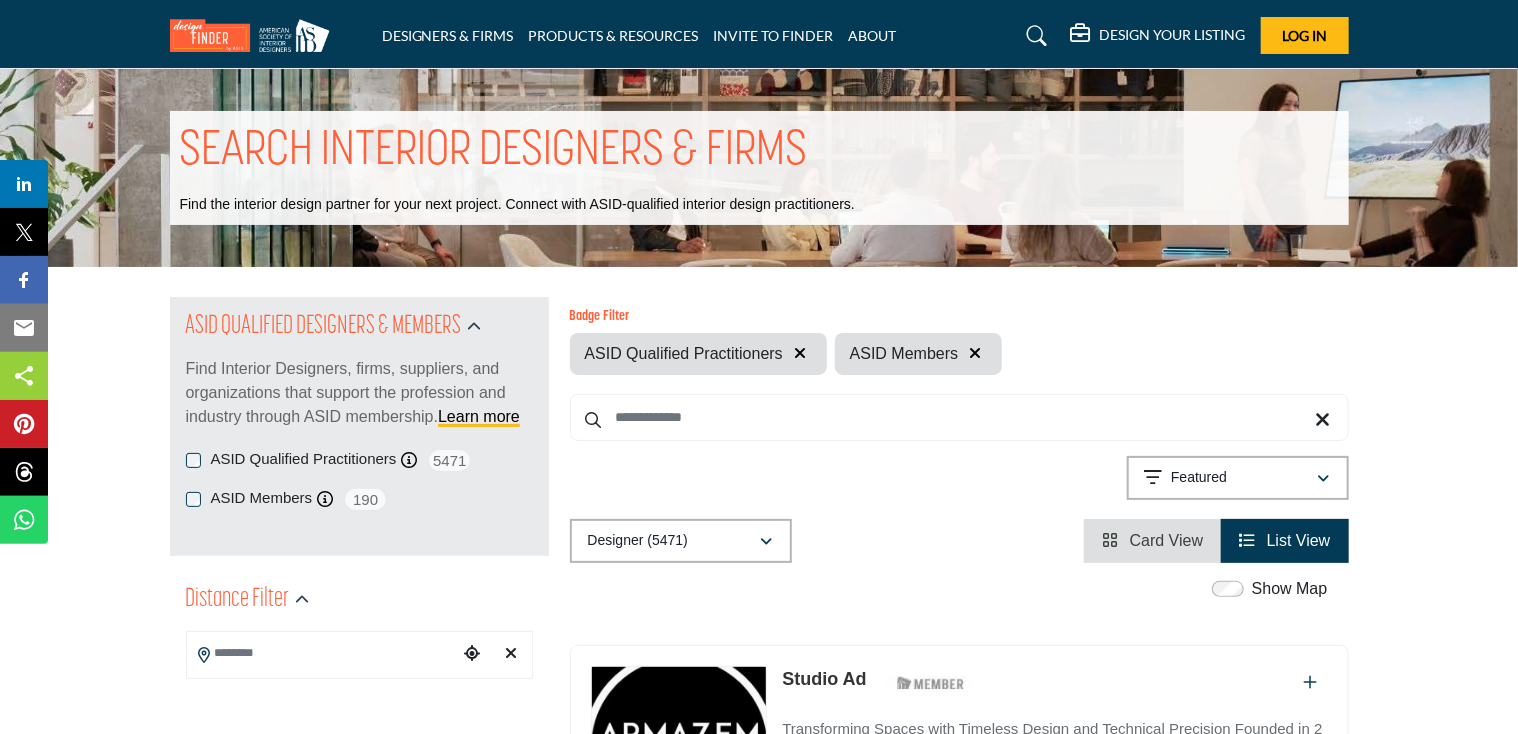 click on "ASID Qualified Practitioners" at bounding box center (698, 354) 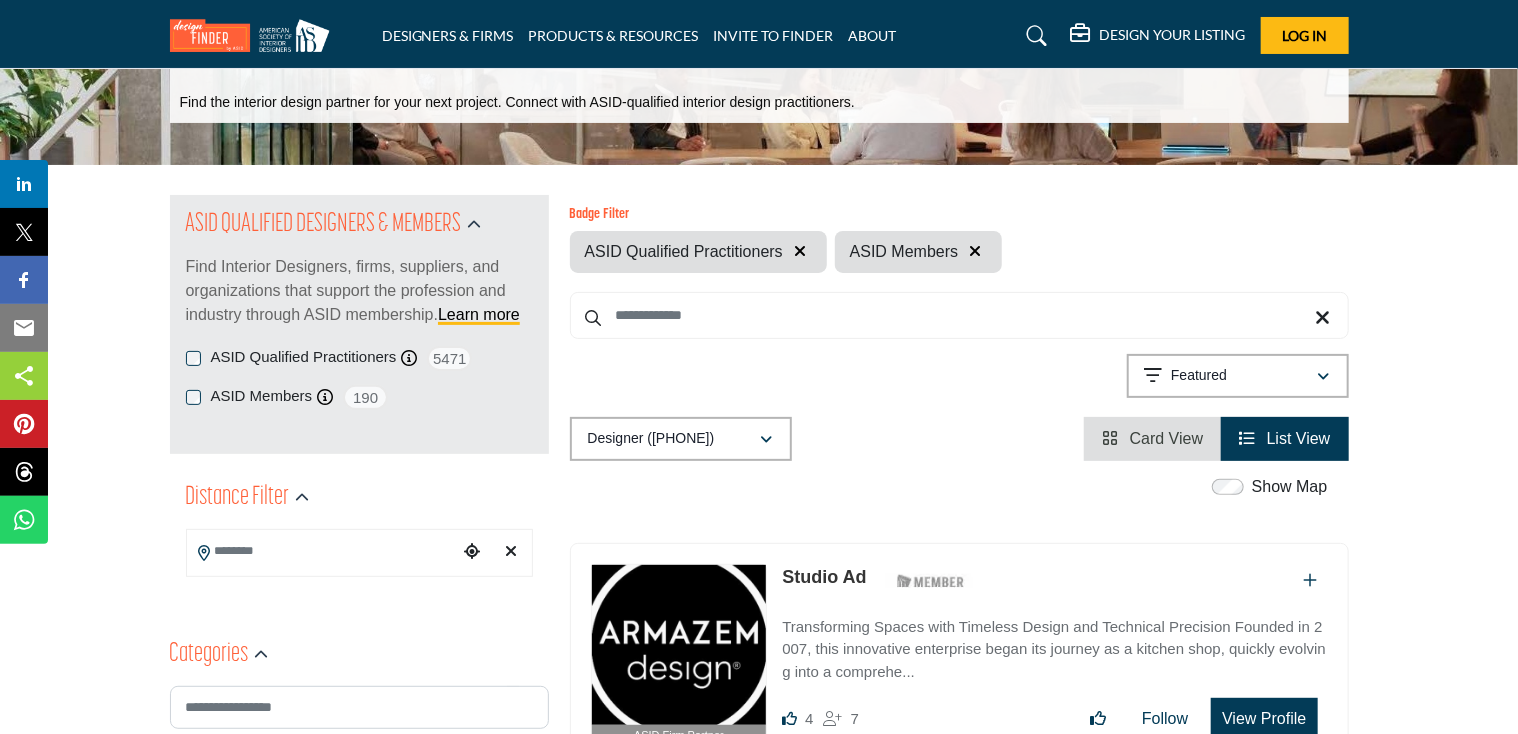 click at bounding box center [322, 551] 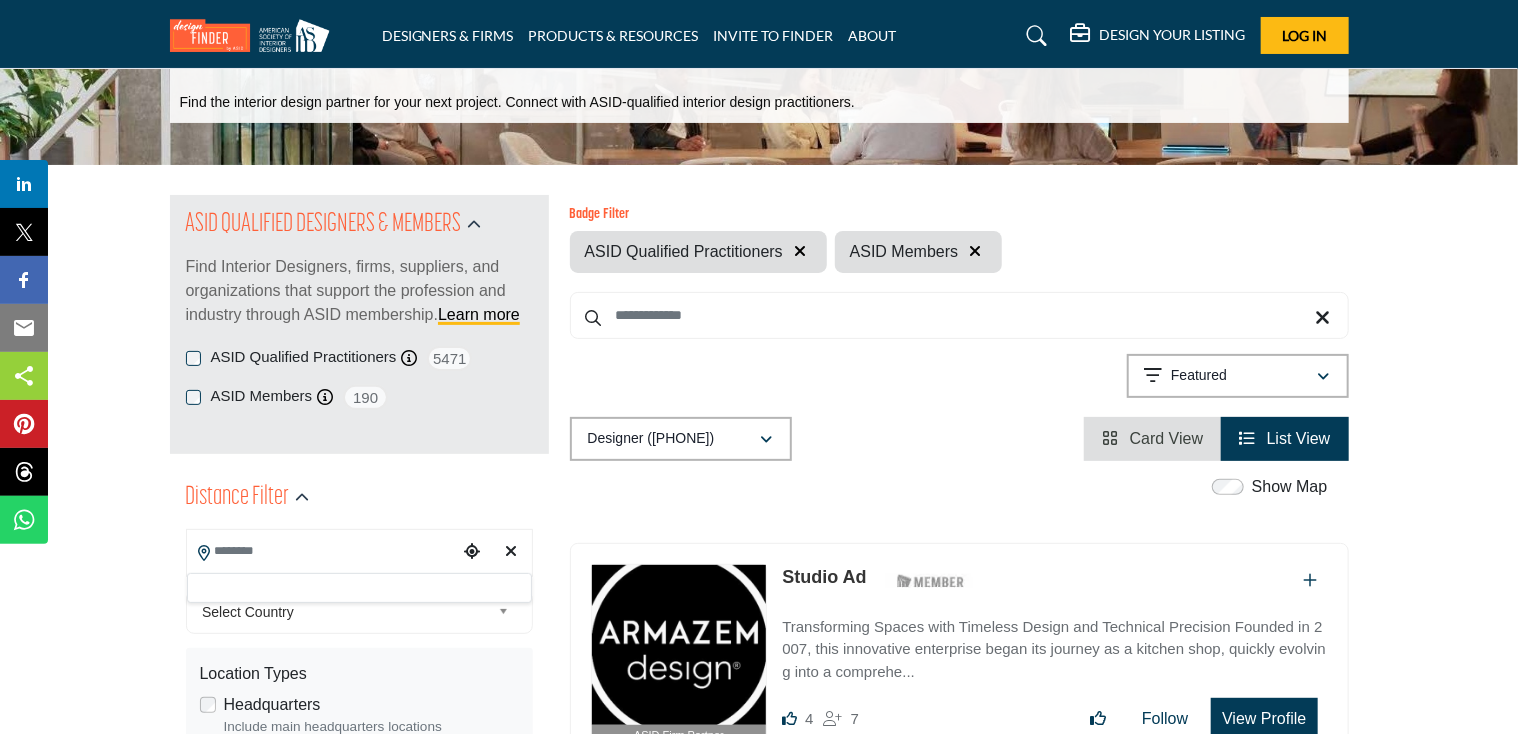 click at bounding box center (359, 588) 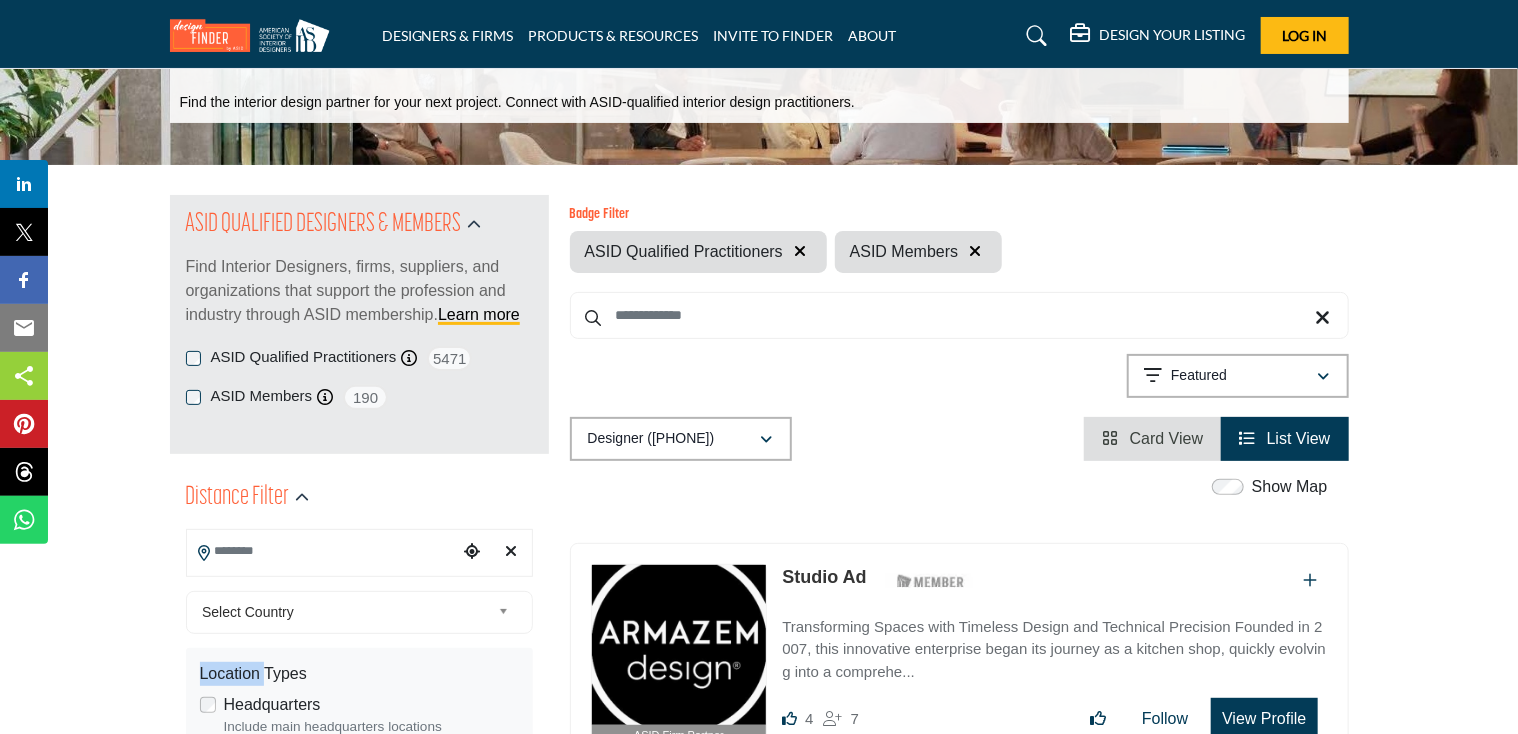 click on "**********" at bounding box center (359, 768) 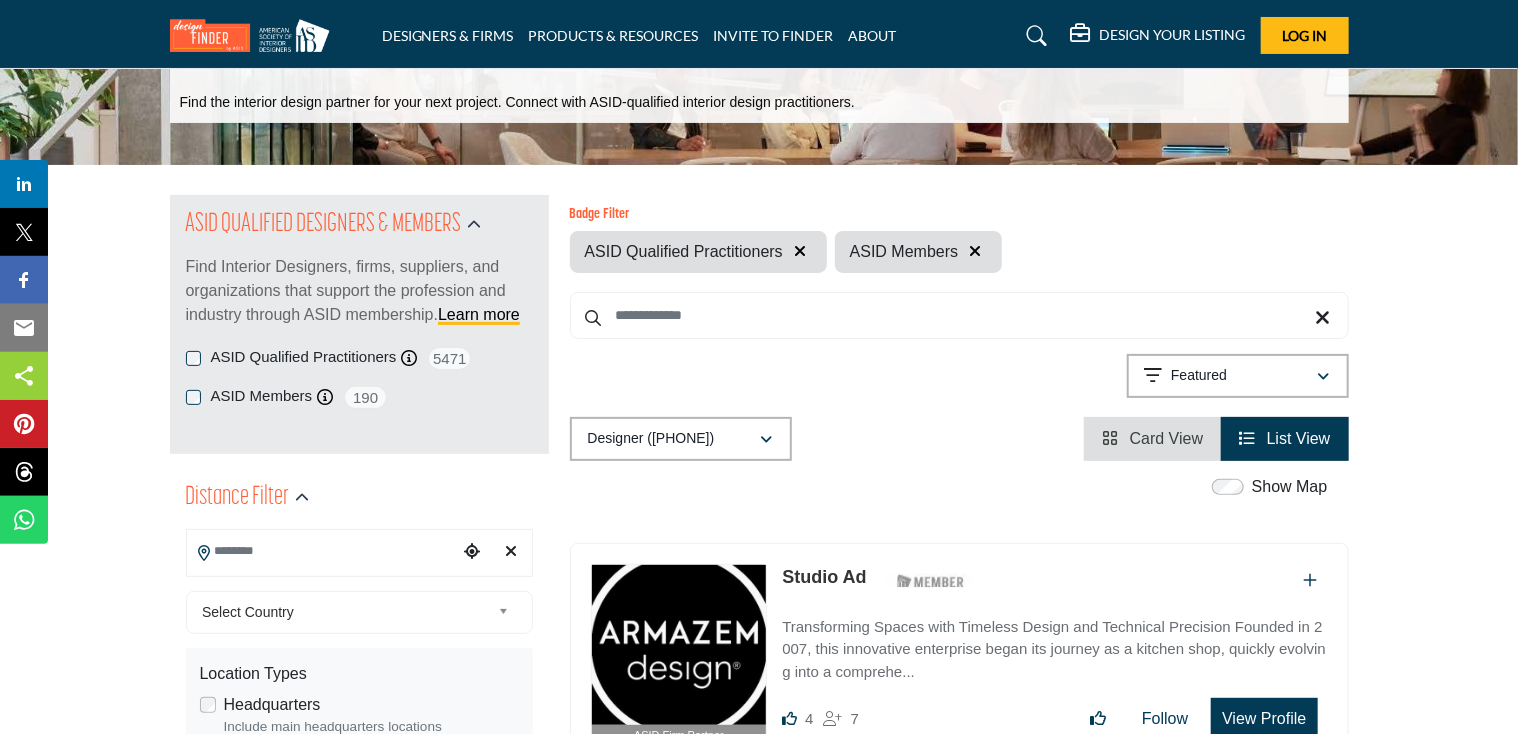 drag, startPoint x: 294, startPoint y: 586, endPoint x: 250, endPoint y: 543, distance: 61.522354 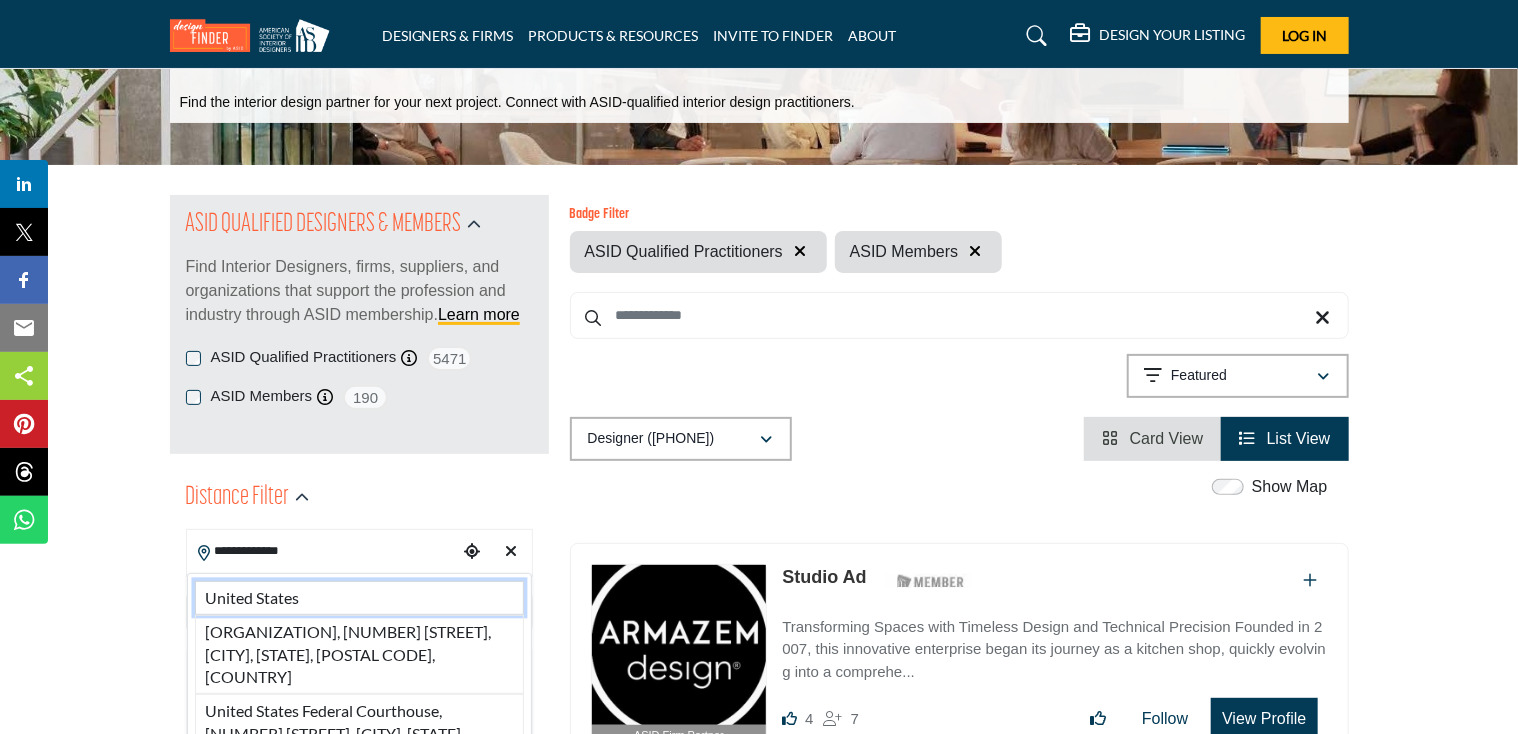 click on "United States" at bounding box center (359, 598) 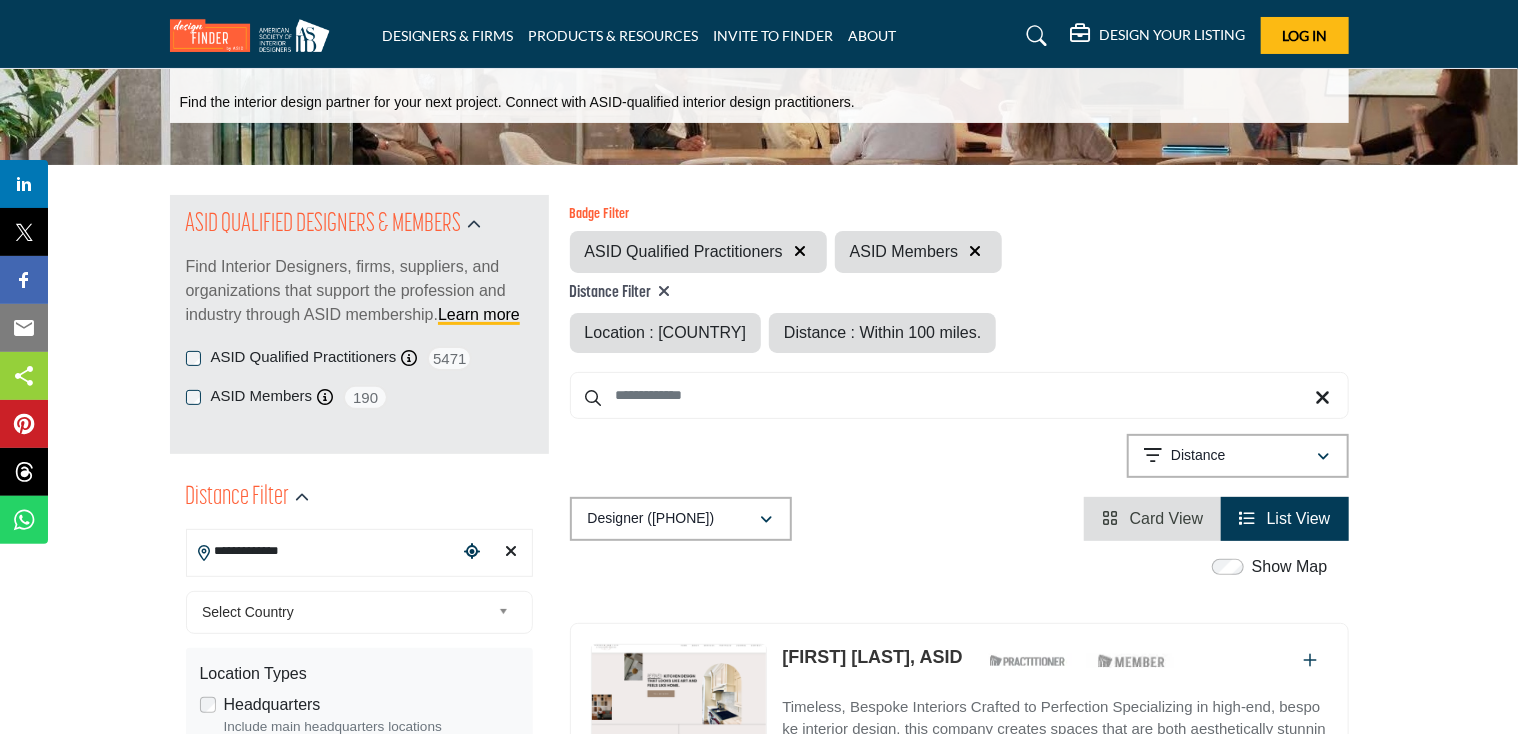 type on "**********" 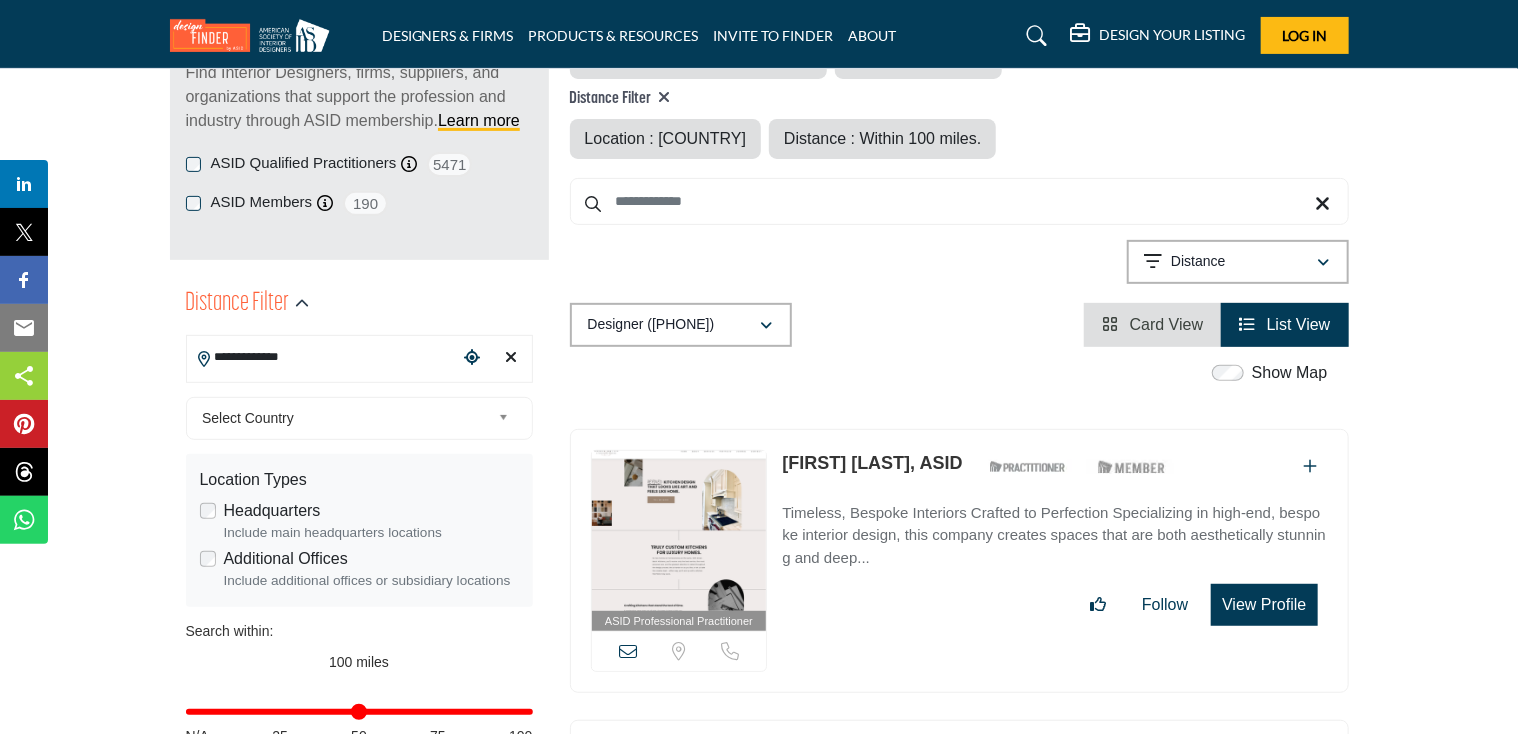 scroll, scrollTop: 324, scrollLeft: 0, axis: vertical 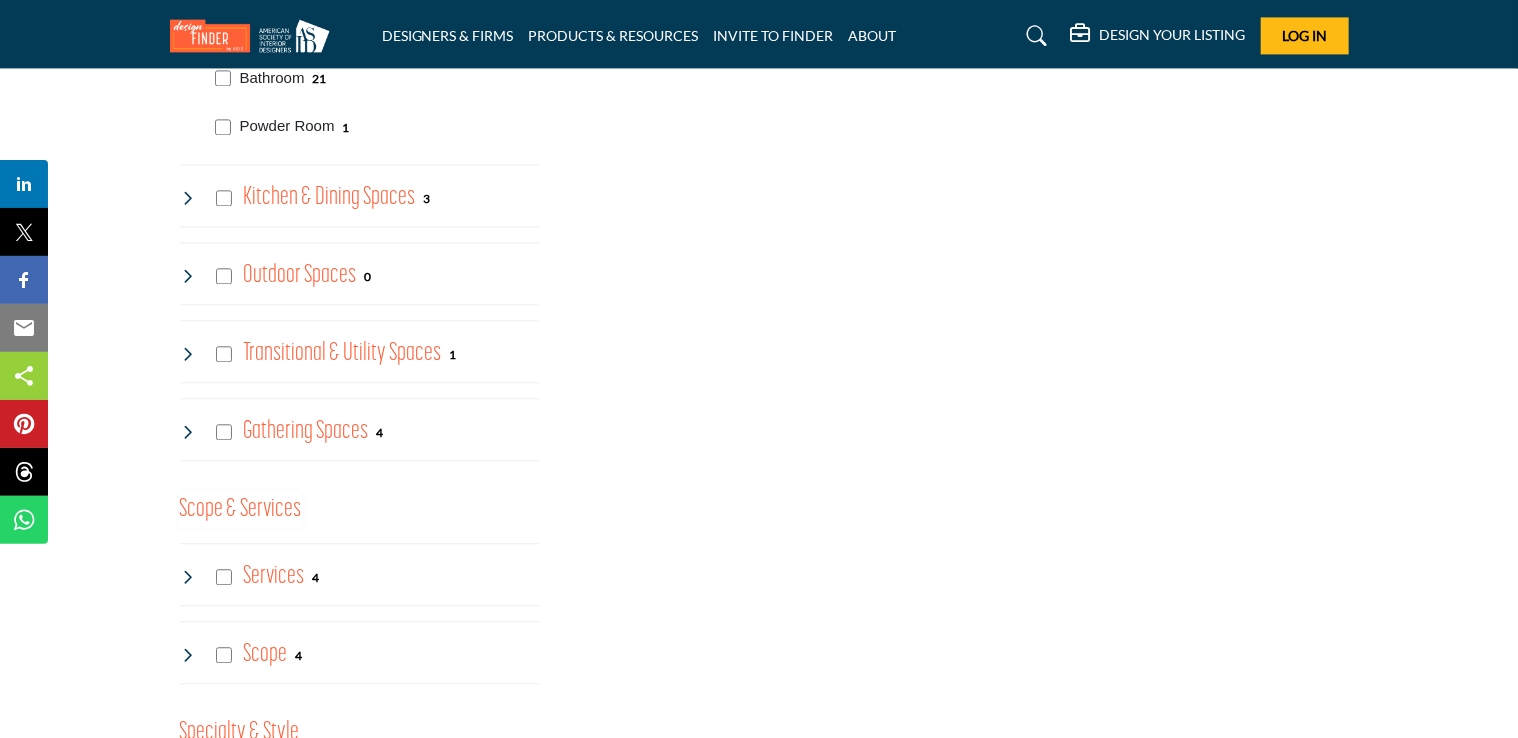 click on "Scope & Services" at bounding box center (241, 510) 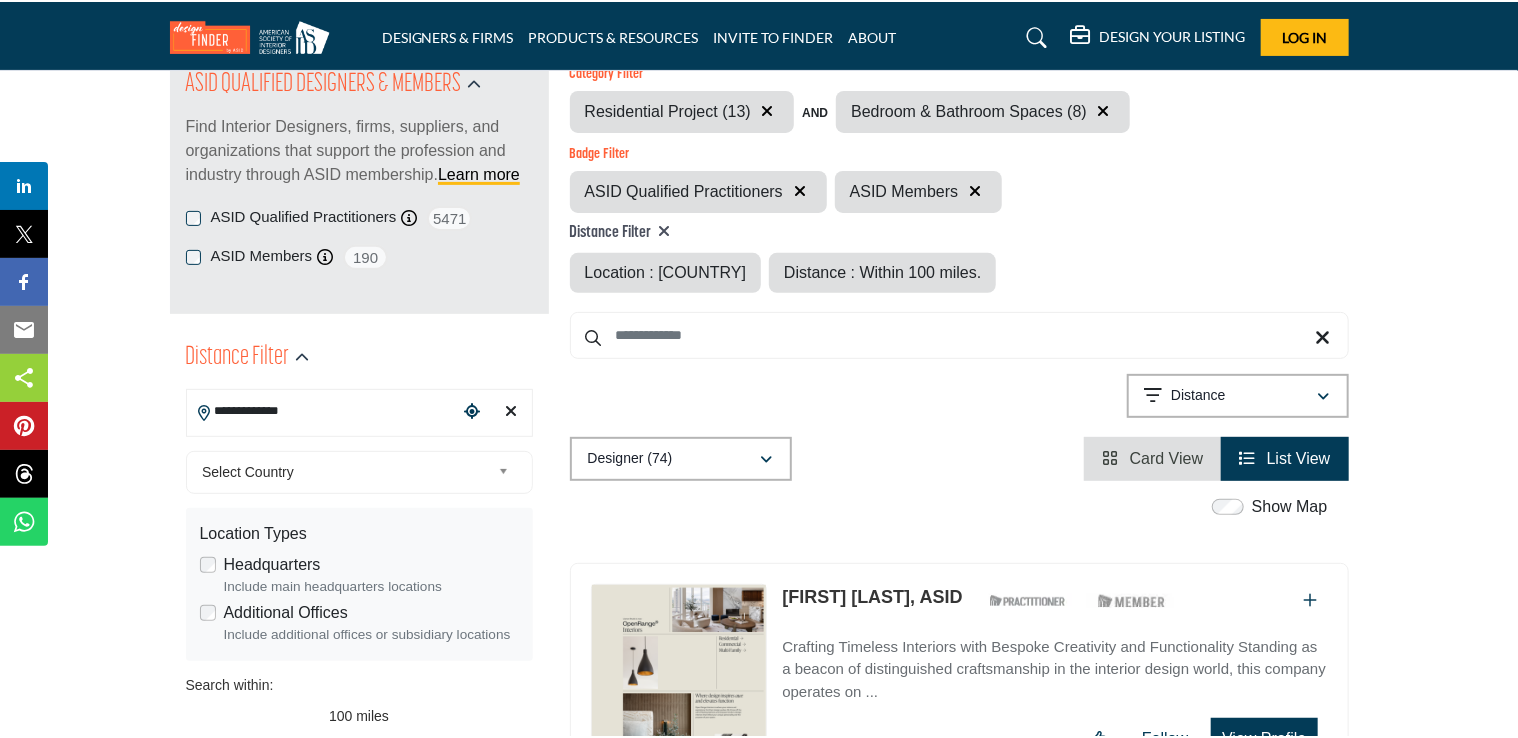 scroll, scrollTop: 222, scrollLeft: 0, axis: vertical 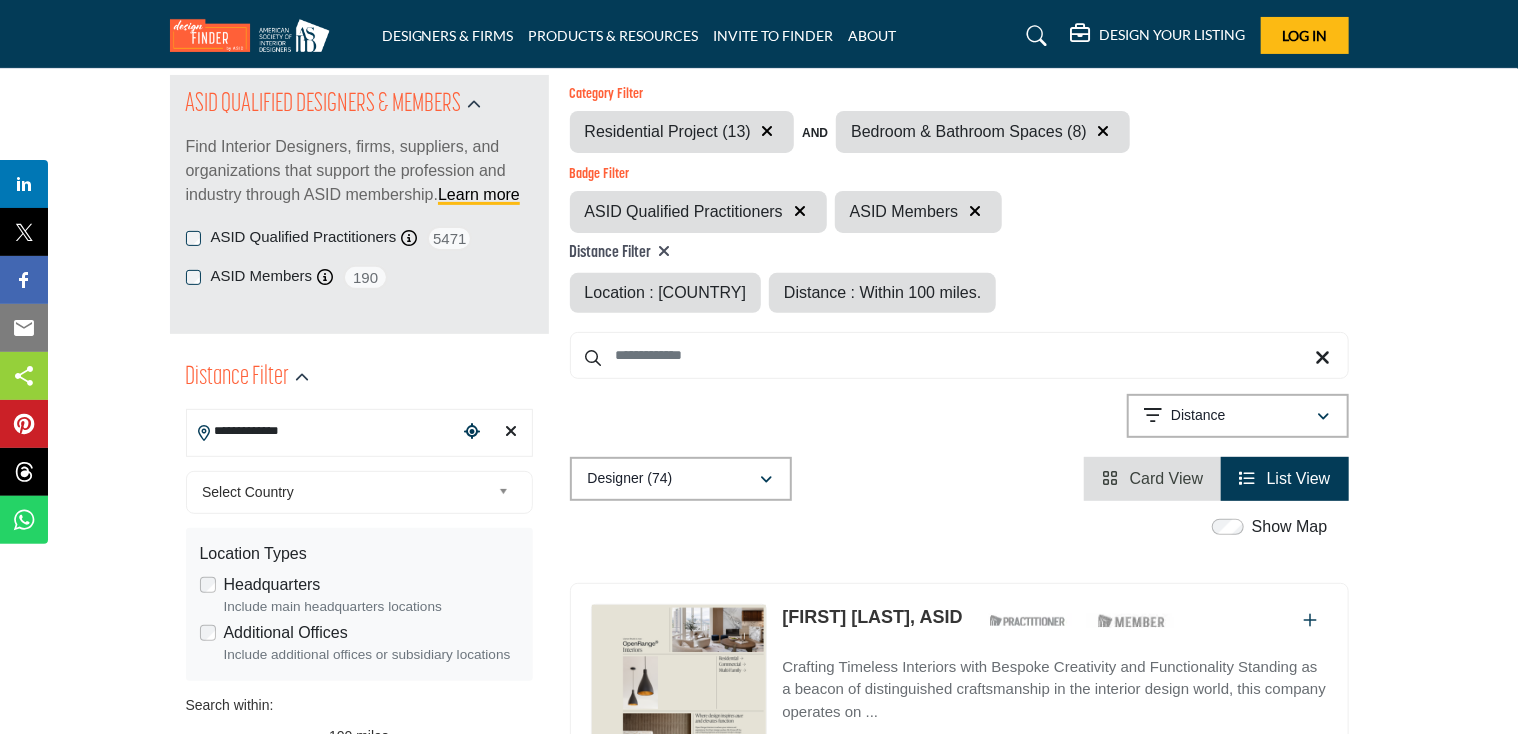 click on "Card View" at bounding box center (1167, 478) 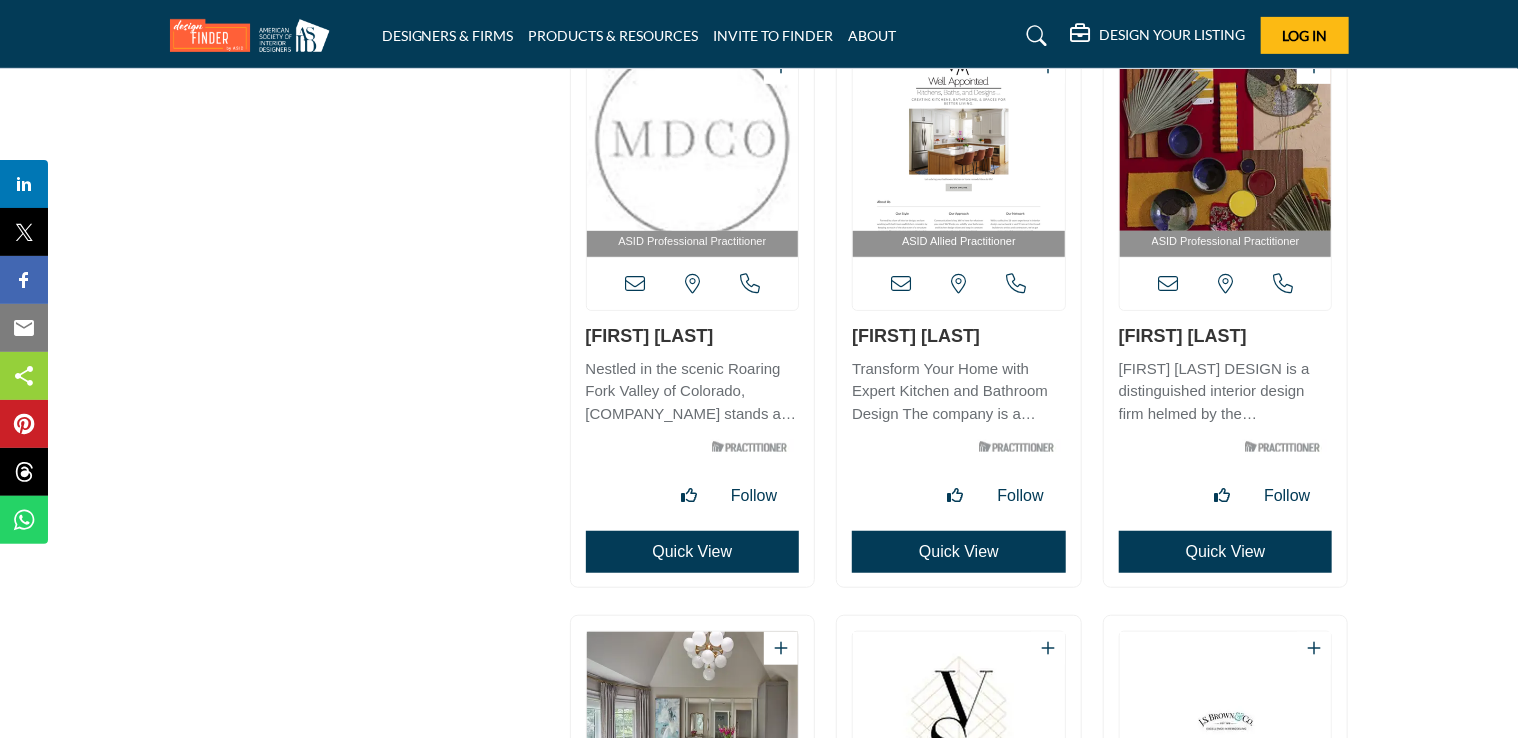 scroll, scrollTop: 11848, scrollLeft: 0, axis: vertical 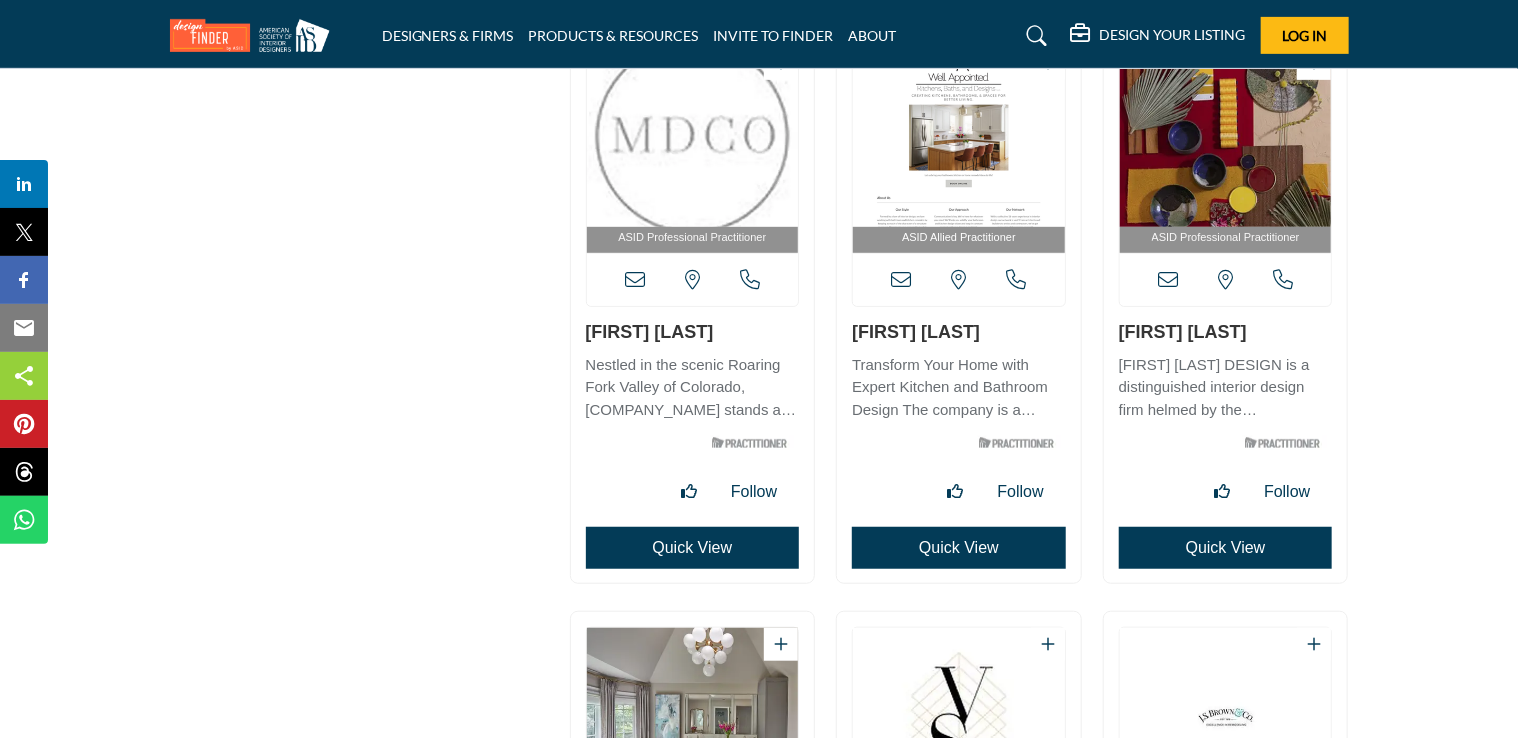click on "ASID Qualified Practitioner who validates work and experience to hold an ASID designation.
Quick View" at bounding box center (959, 497) 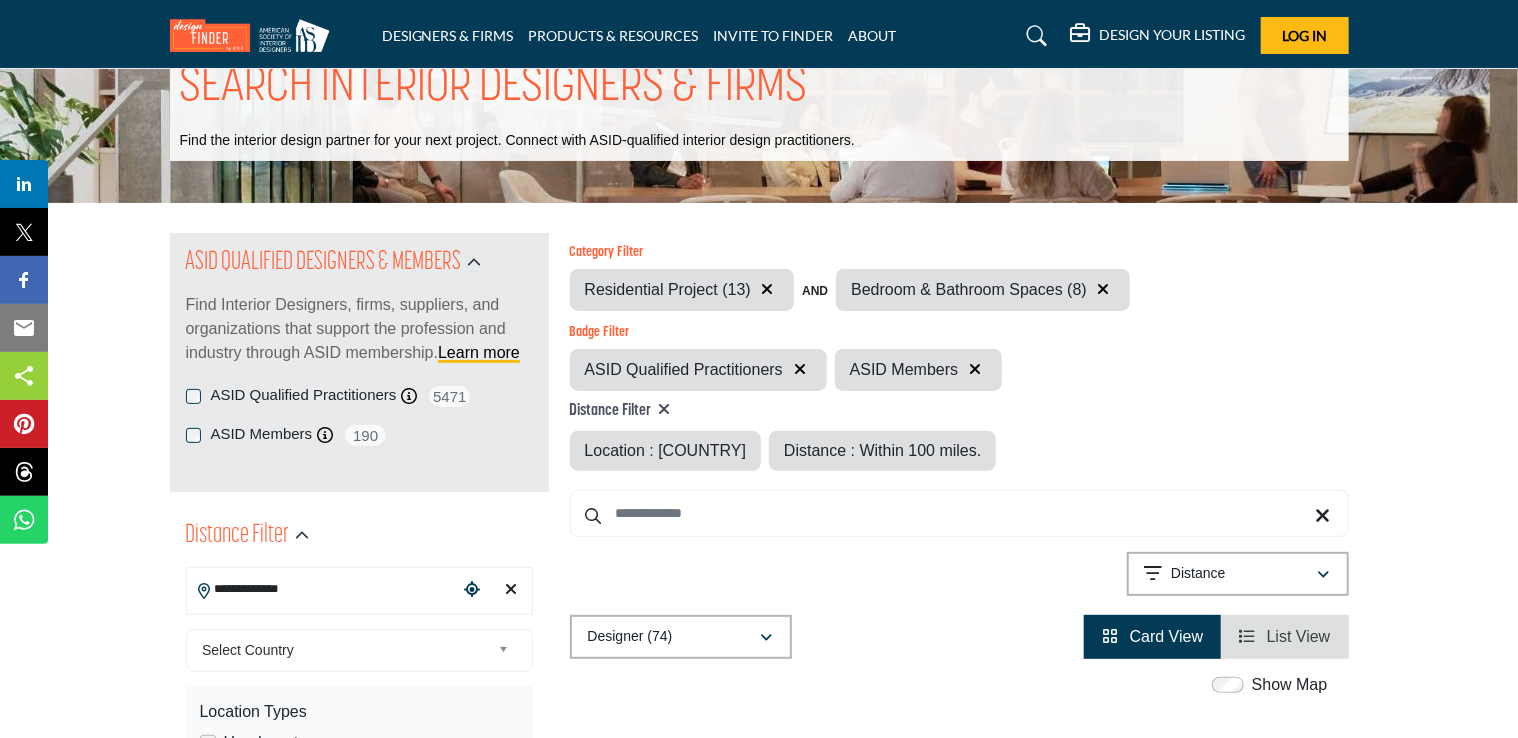 scroll, scrollTop: 0, scrollLeft: 0, axis: both 